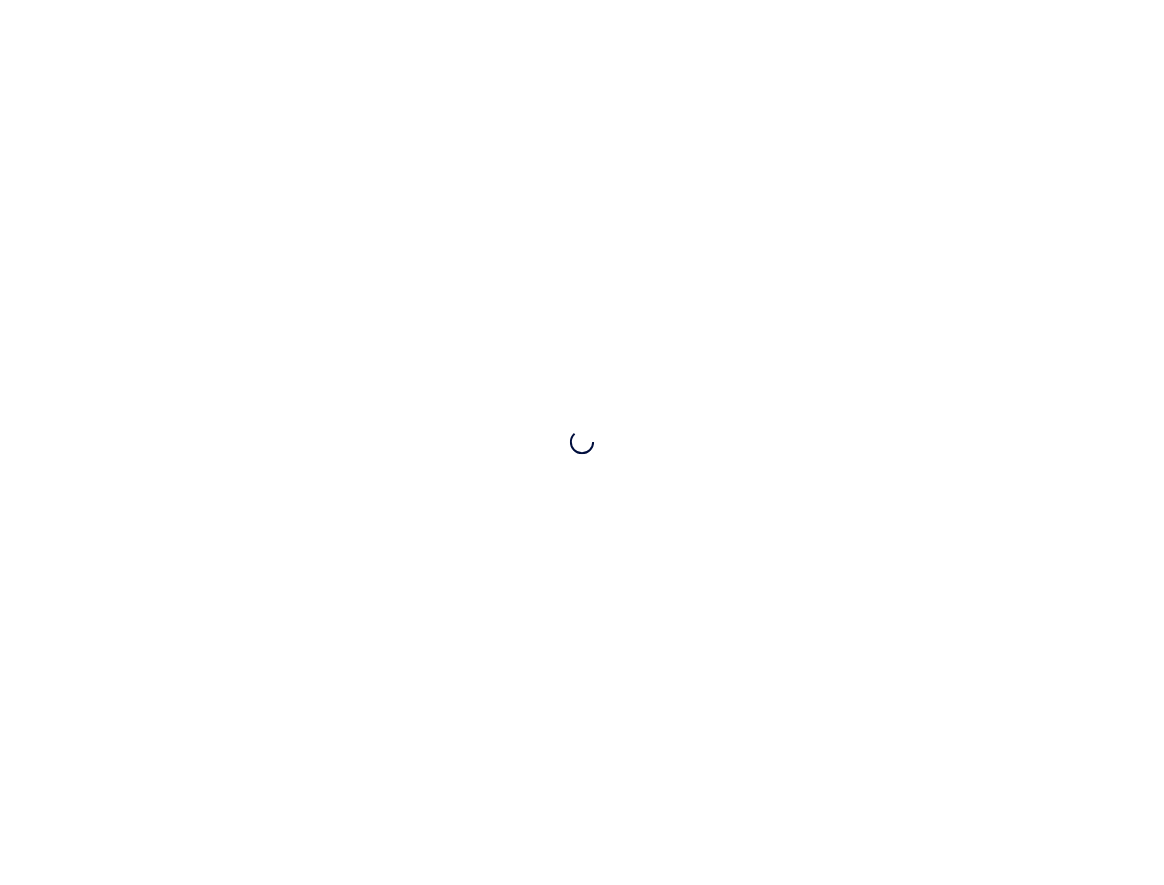 scroll, scrollTop: 0, scrollLeft: 0, axis: both 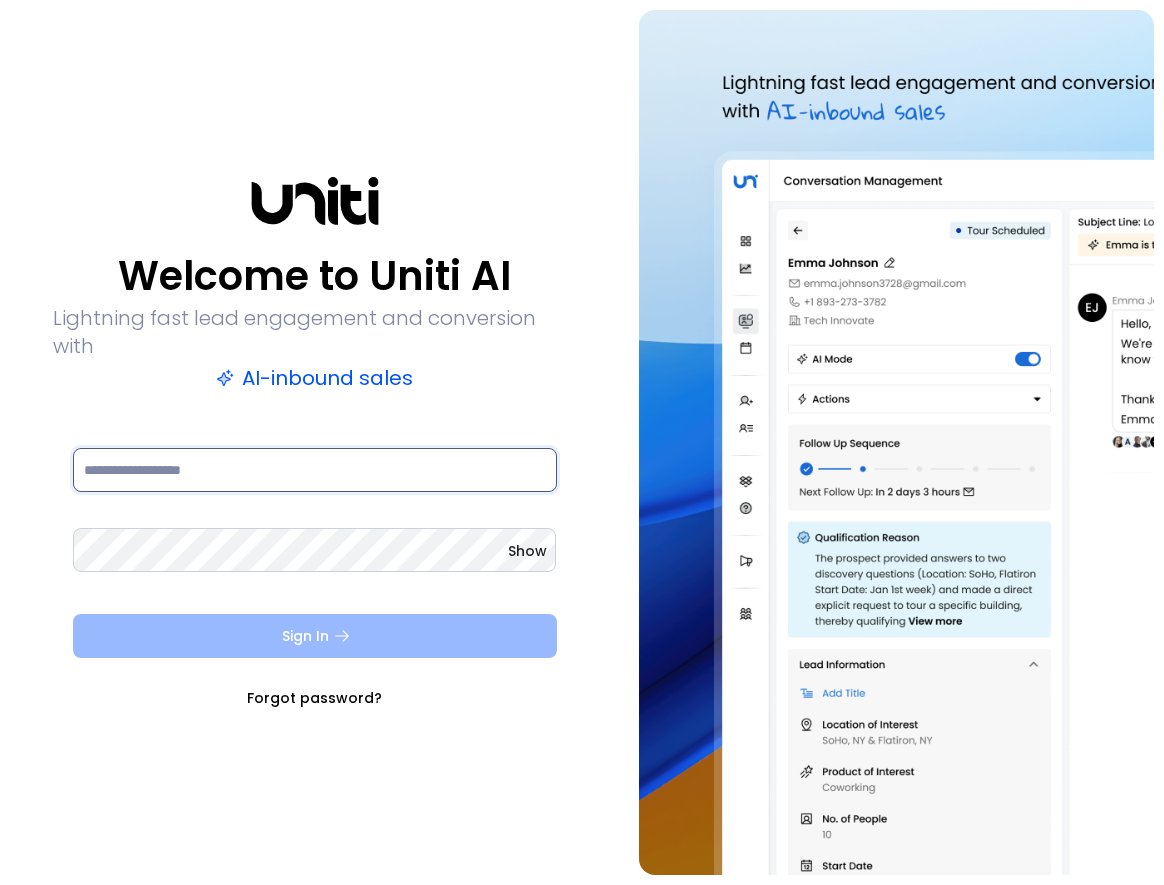 type on "**********" 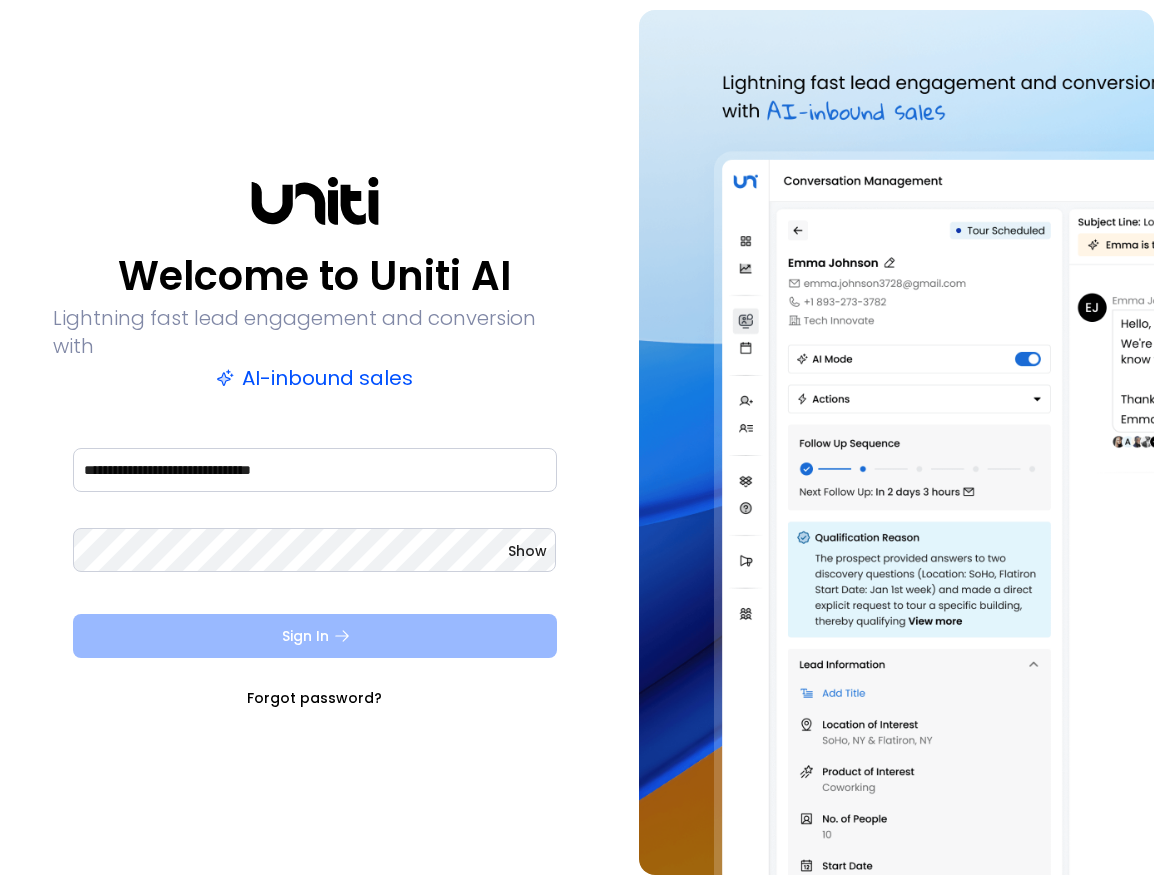 click on "Sign In" at bounding box center (315, 636) 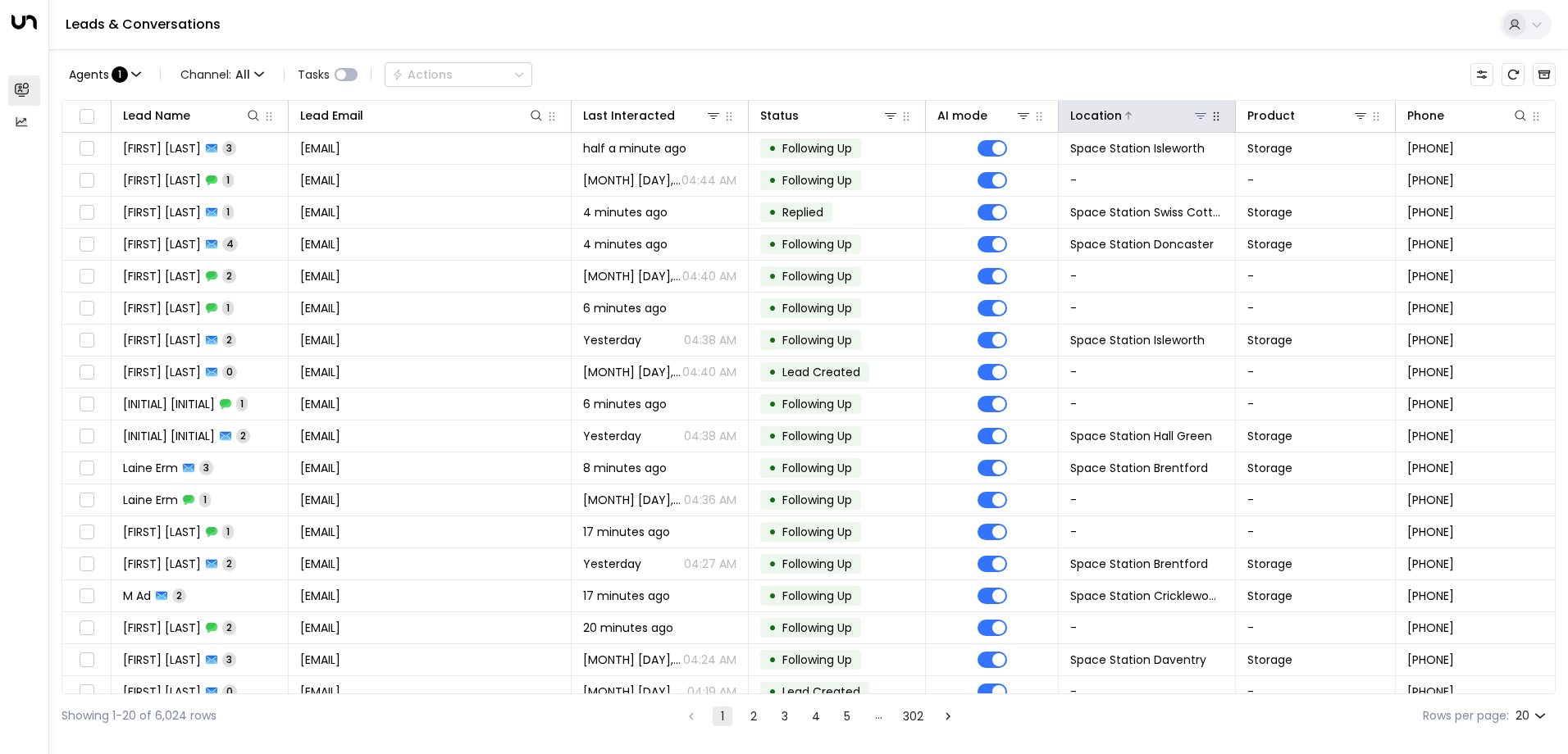 click 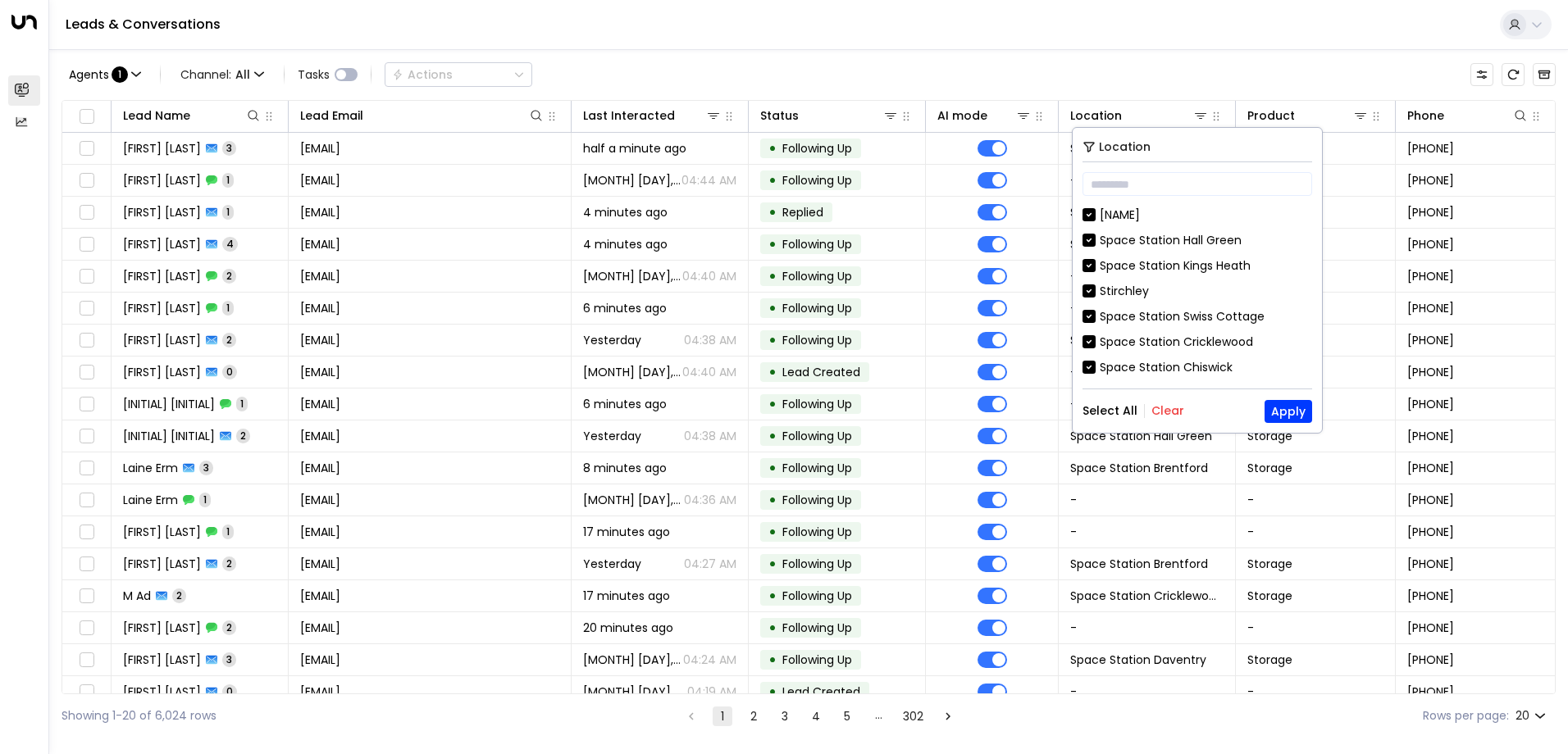 click on "Location ​       [CITY]       Space Station [CITY]       Space Station [CITY]       [CITY]       Space Station [CITY]       Space Station [CITY]       Space Station [CITY]       Space Station [CITY]       Space Station [CITY]       Space Station [CITY]       Space Station [CITY]       Space Station [CITY]       Space Station [CITY]       Space Station [CITY]       Space Station [CITY]       Space Station [CITY]       Space Station [CITY]       Space Station [CITY]       Space Station [CITY]       Space Station [CITY]       Space Station [CITY]       Space Station [CITY]       Space Station [CITY]       Space Station [CITY]       [CITY]       [CITY]       Space Station [CITY] Select All Clear Apply" at bounding box center (1197, 280) 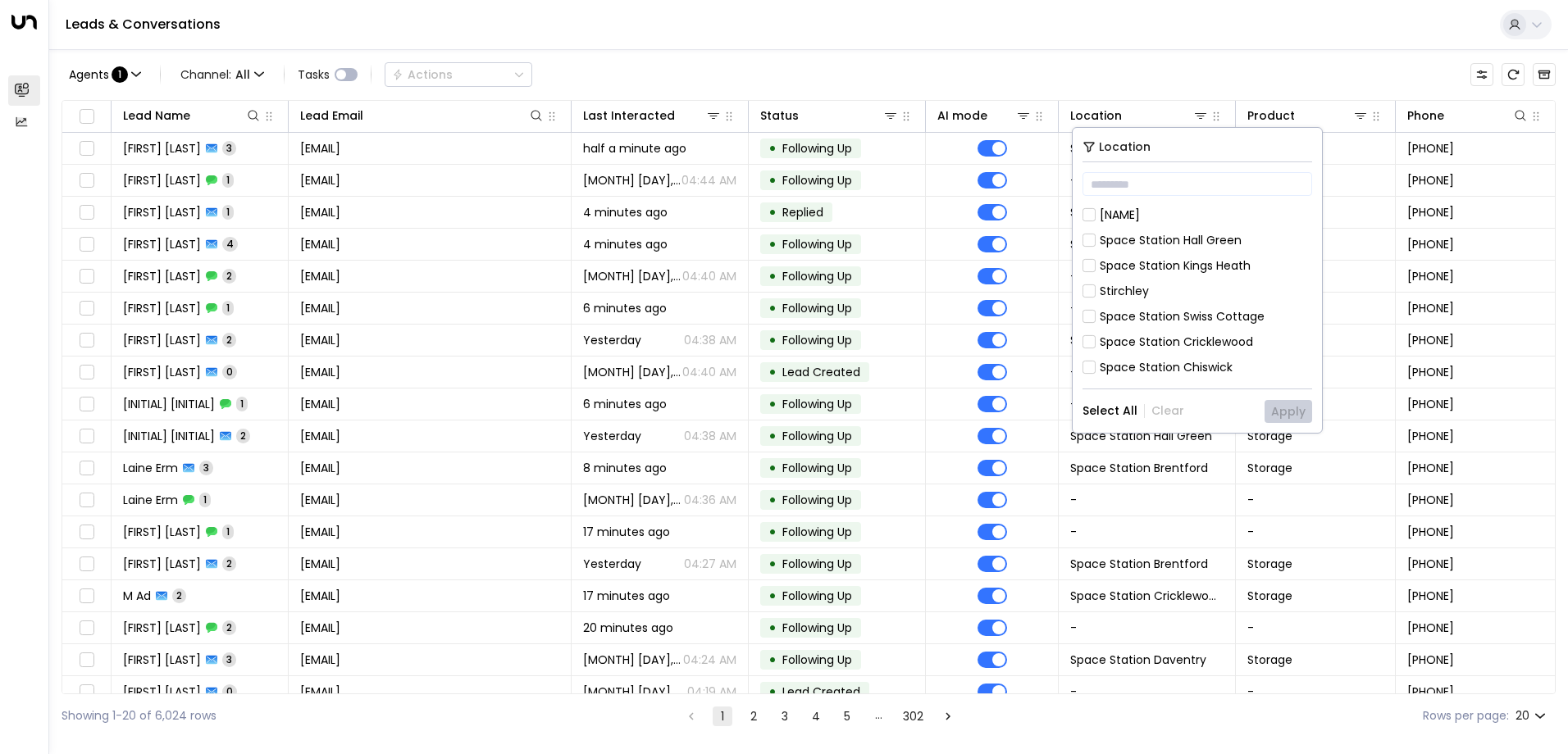 click on "Space Station Kings Heath" at bounding box center (1175, 266) 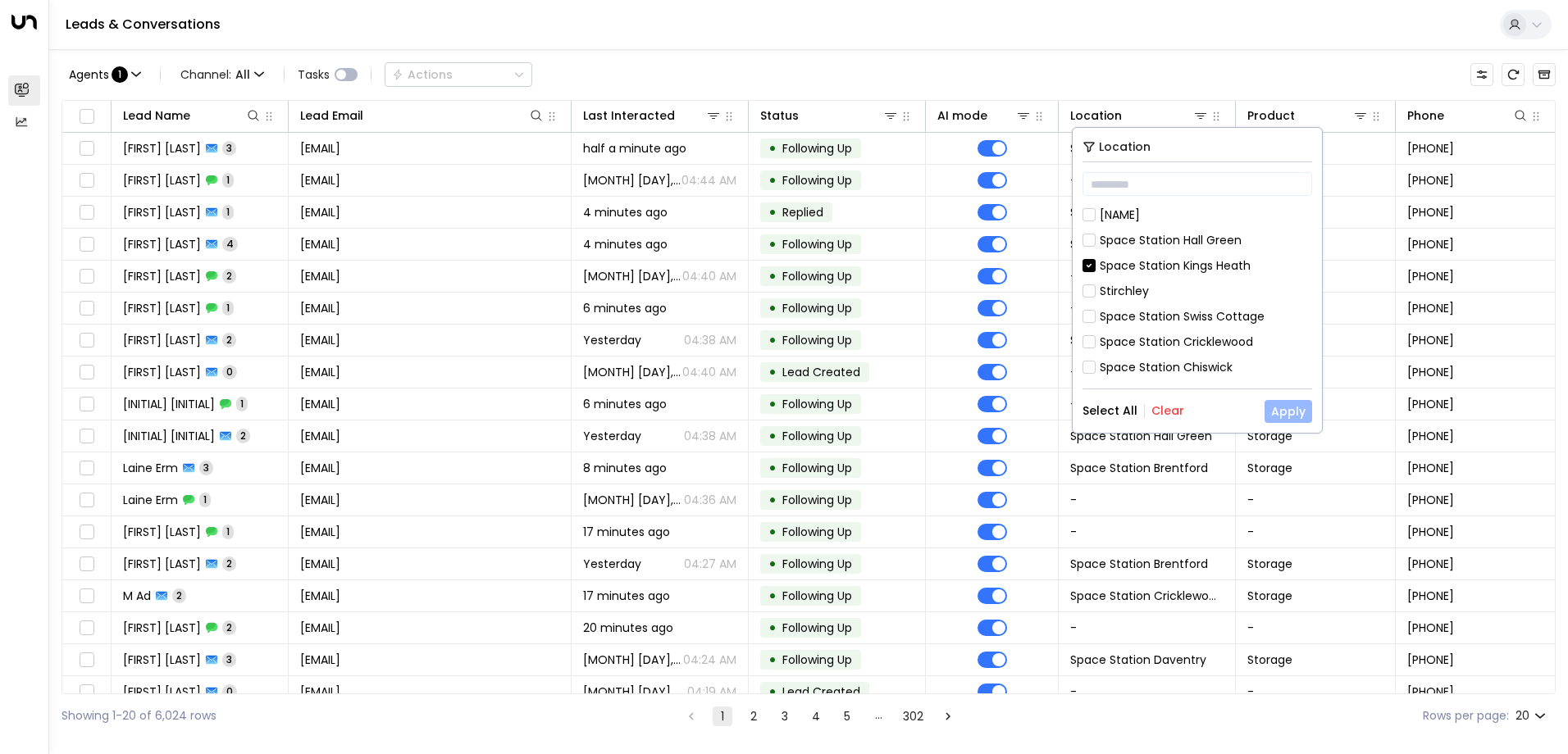 click on "Apply" at bounding box center (1288, 411) 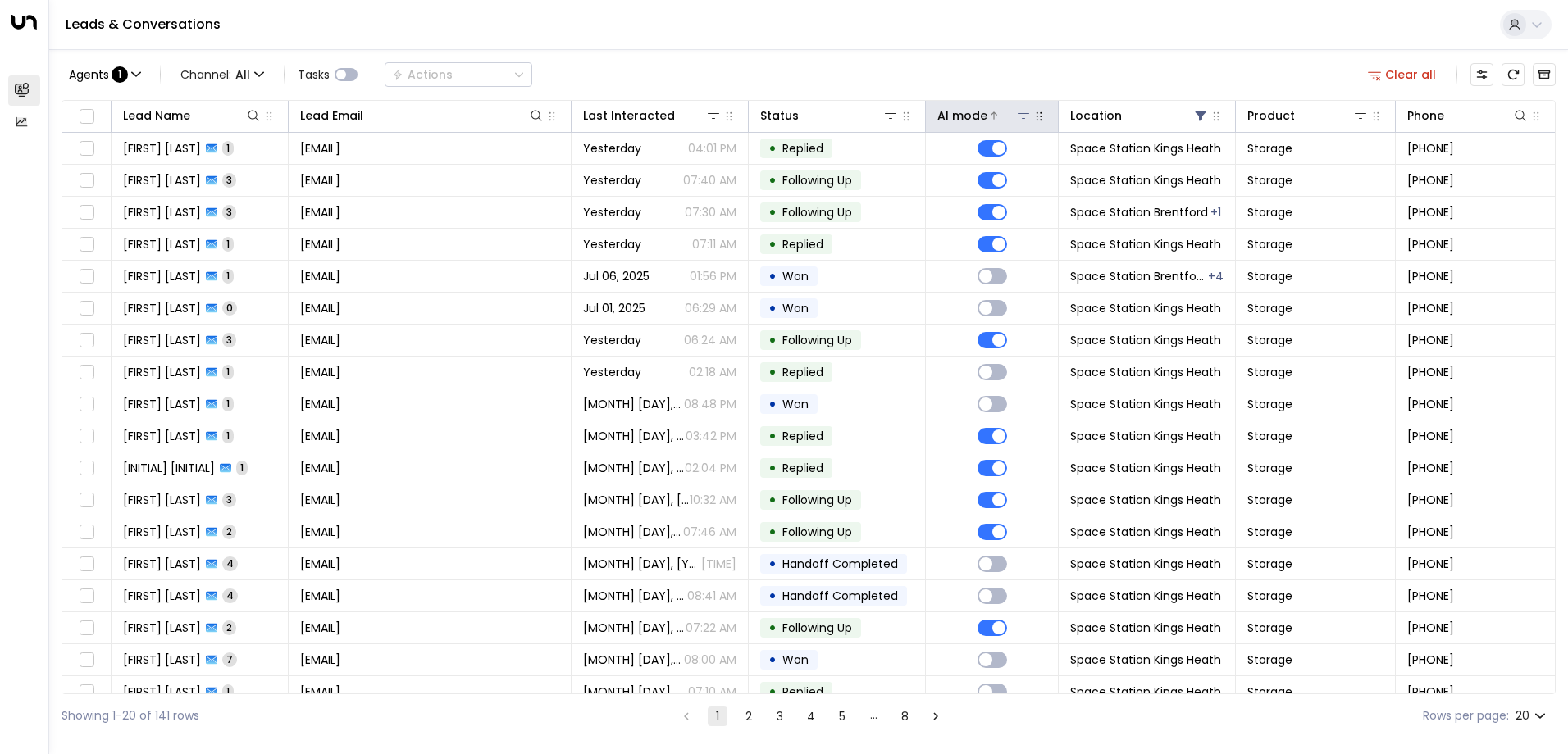 click on "AI mode" at bounding box center [962, 116] 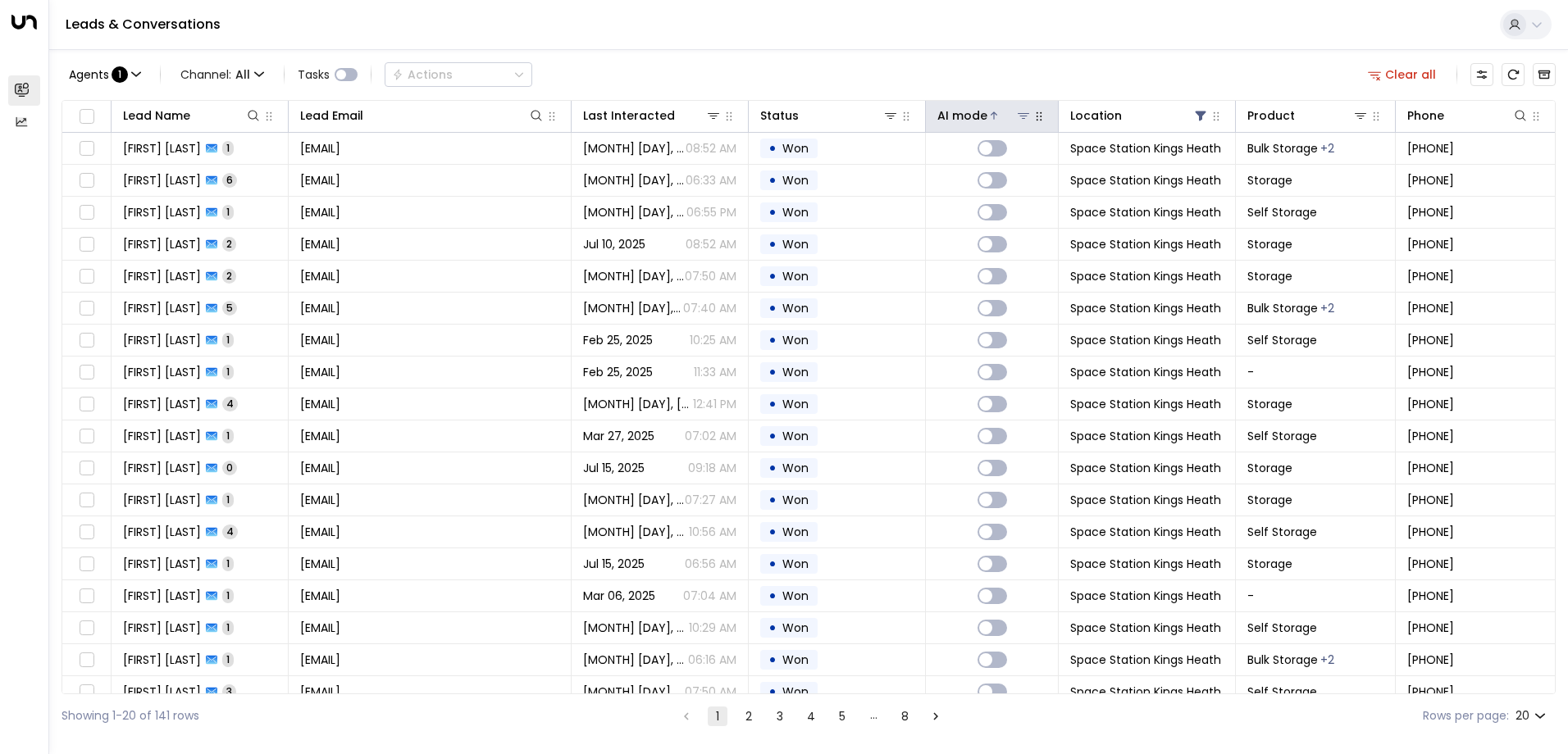 click on "AI mode" at bounding box center (962, 116) 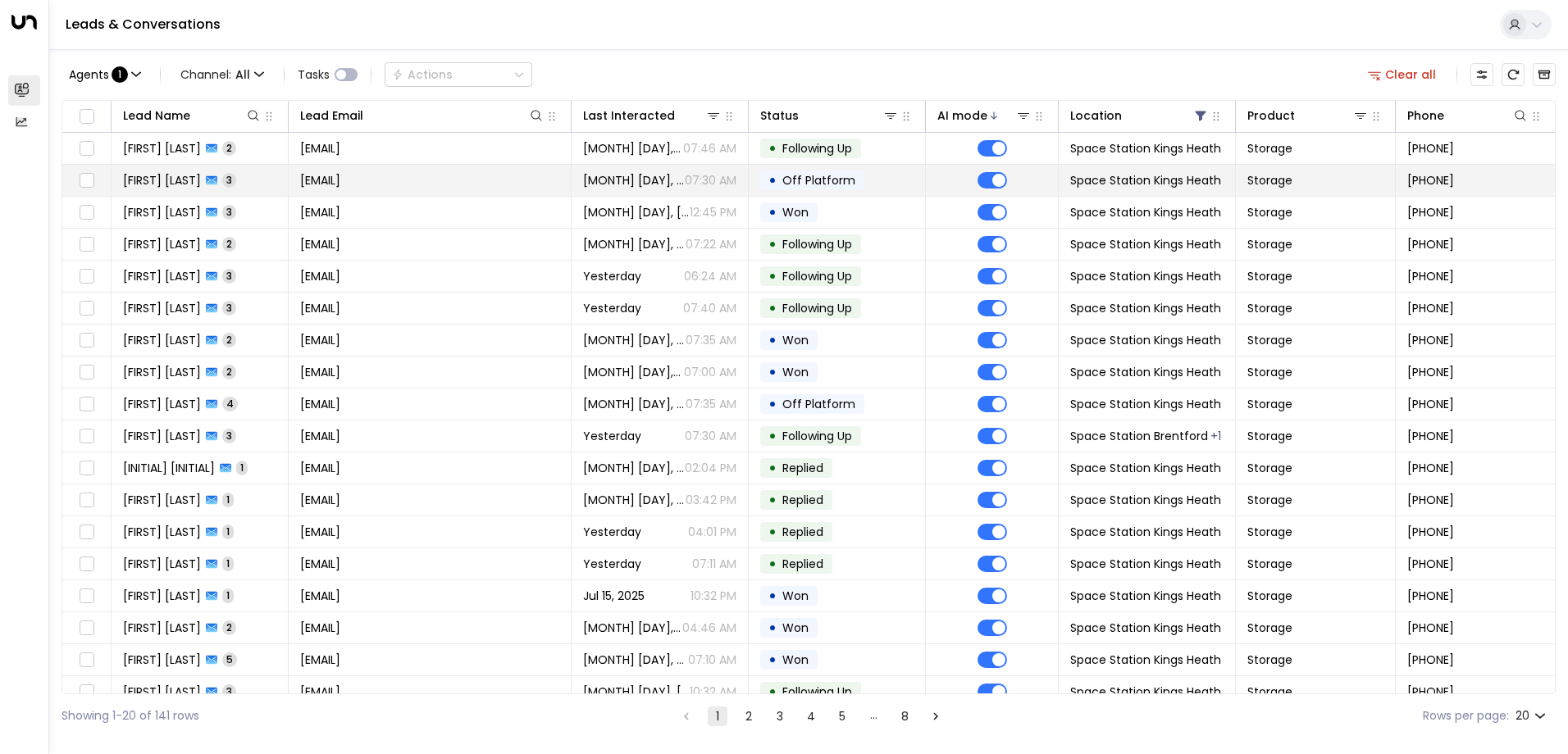 click on "07:30 AM" at bounding box center [710, 180] 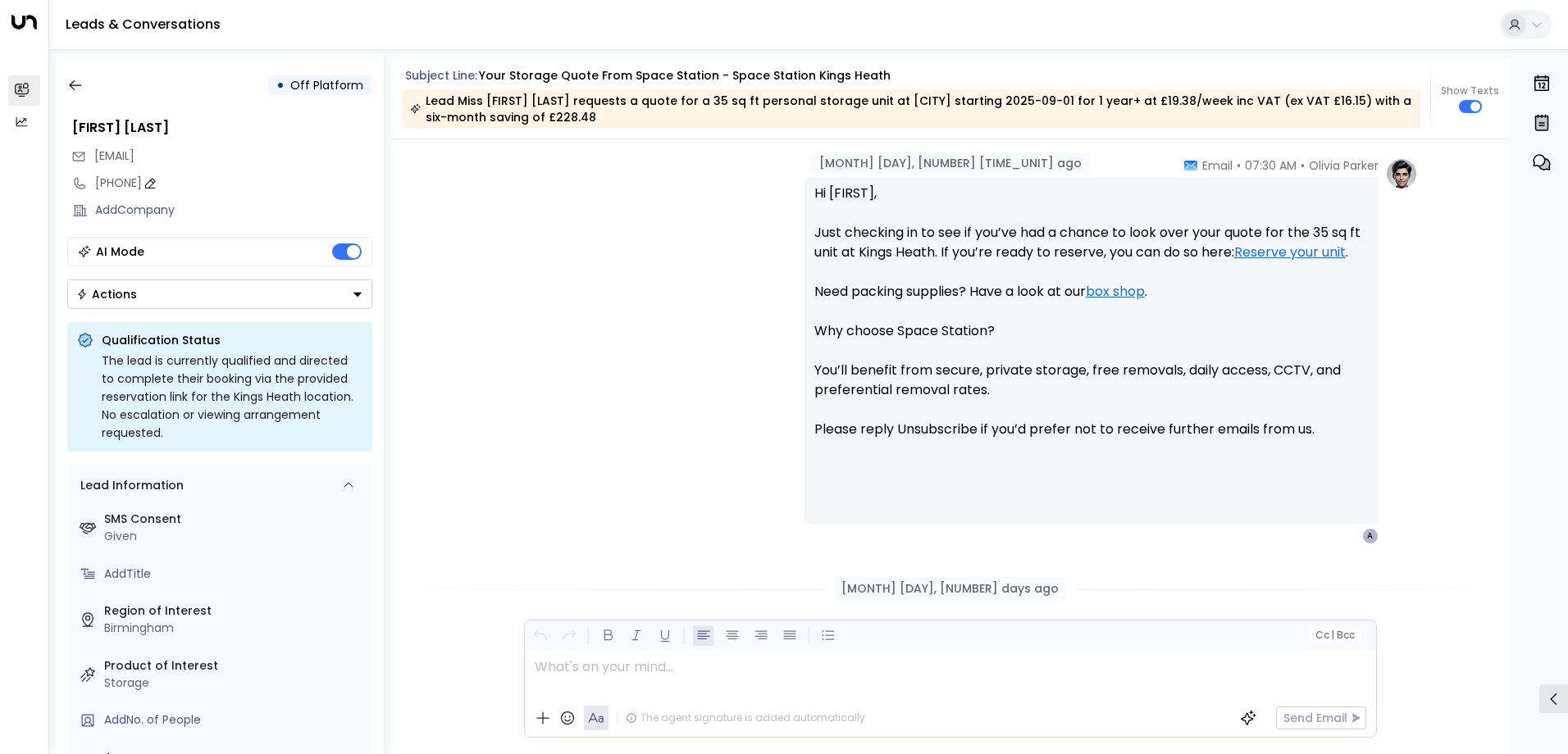 scroll, scrollTop: 1235, scrollLeft: 0, axis: vertical 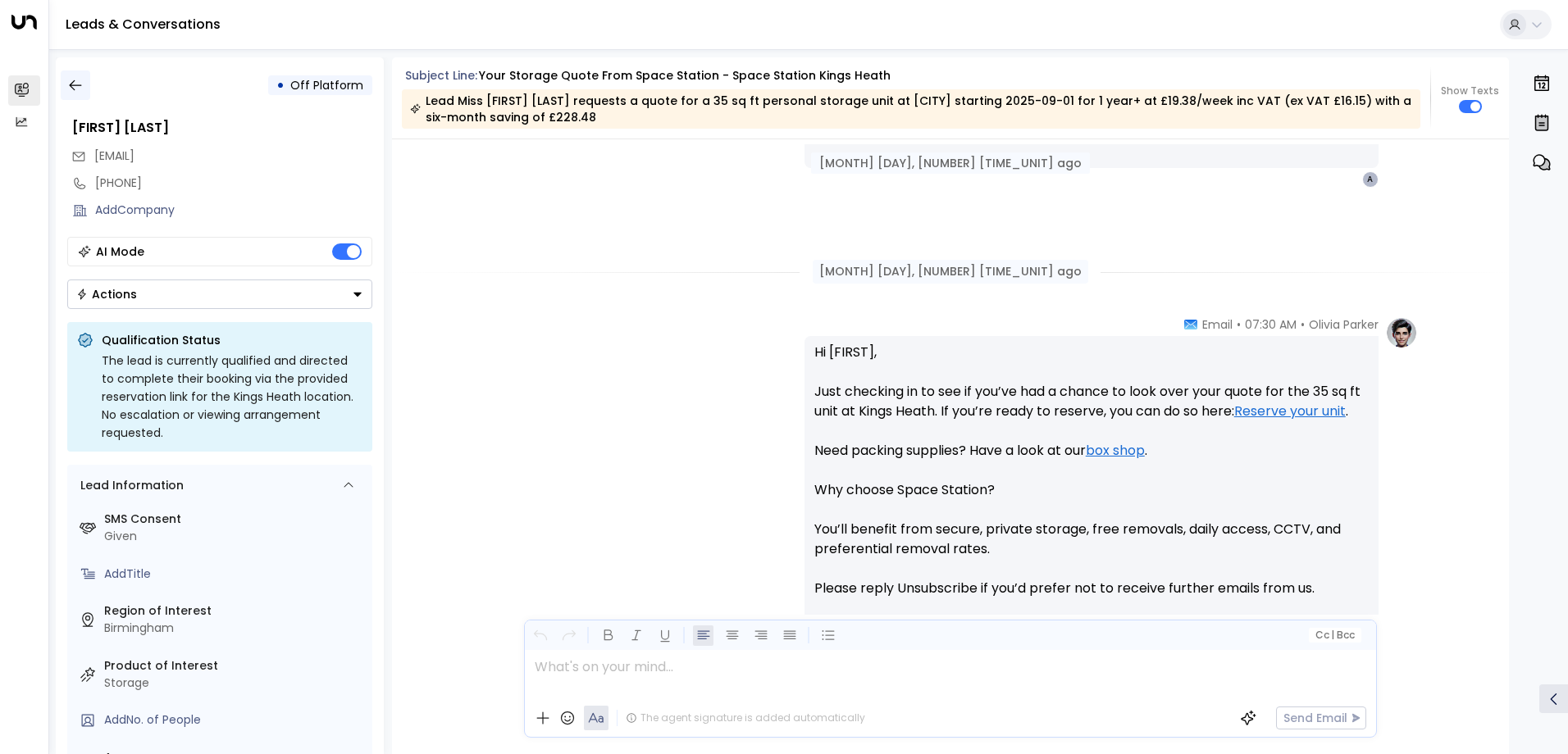 click 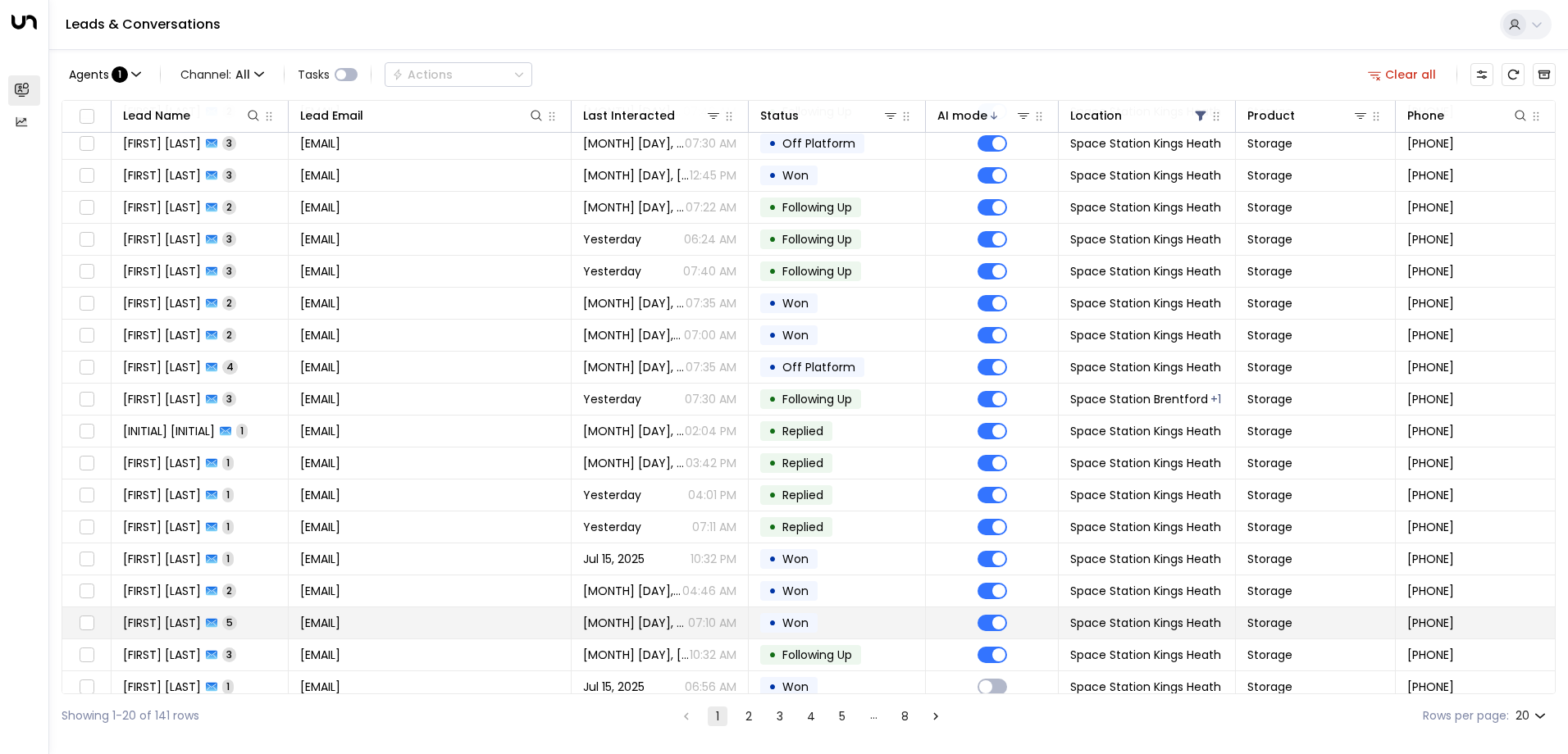 scroll, scrollTop: 0, scrollLeft: 0, axis: both 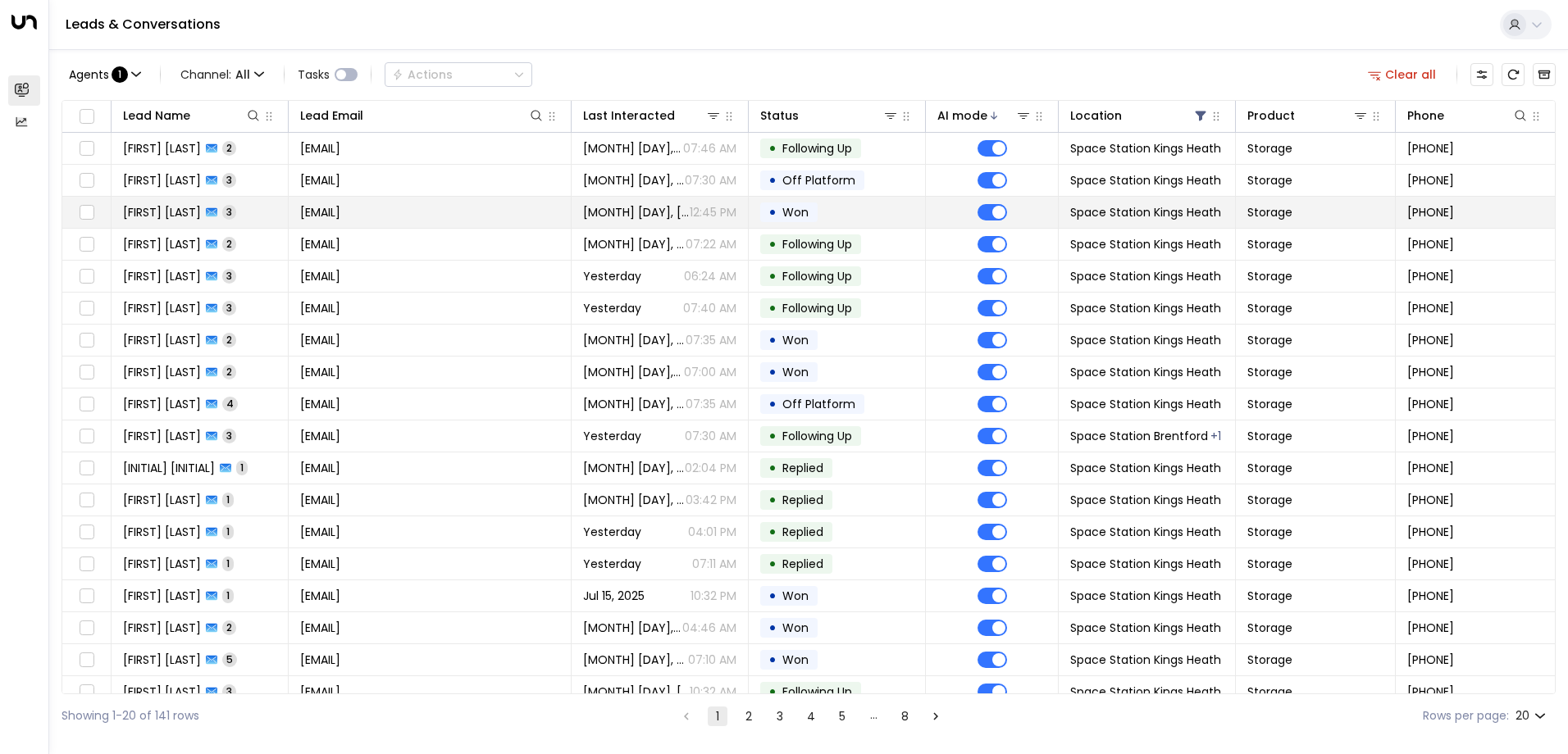 click on "[EMAIL]" at bounding box center [320, 212] 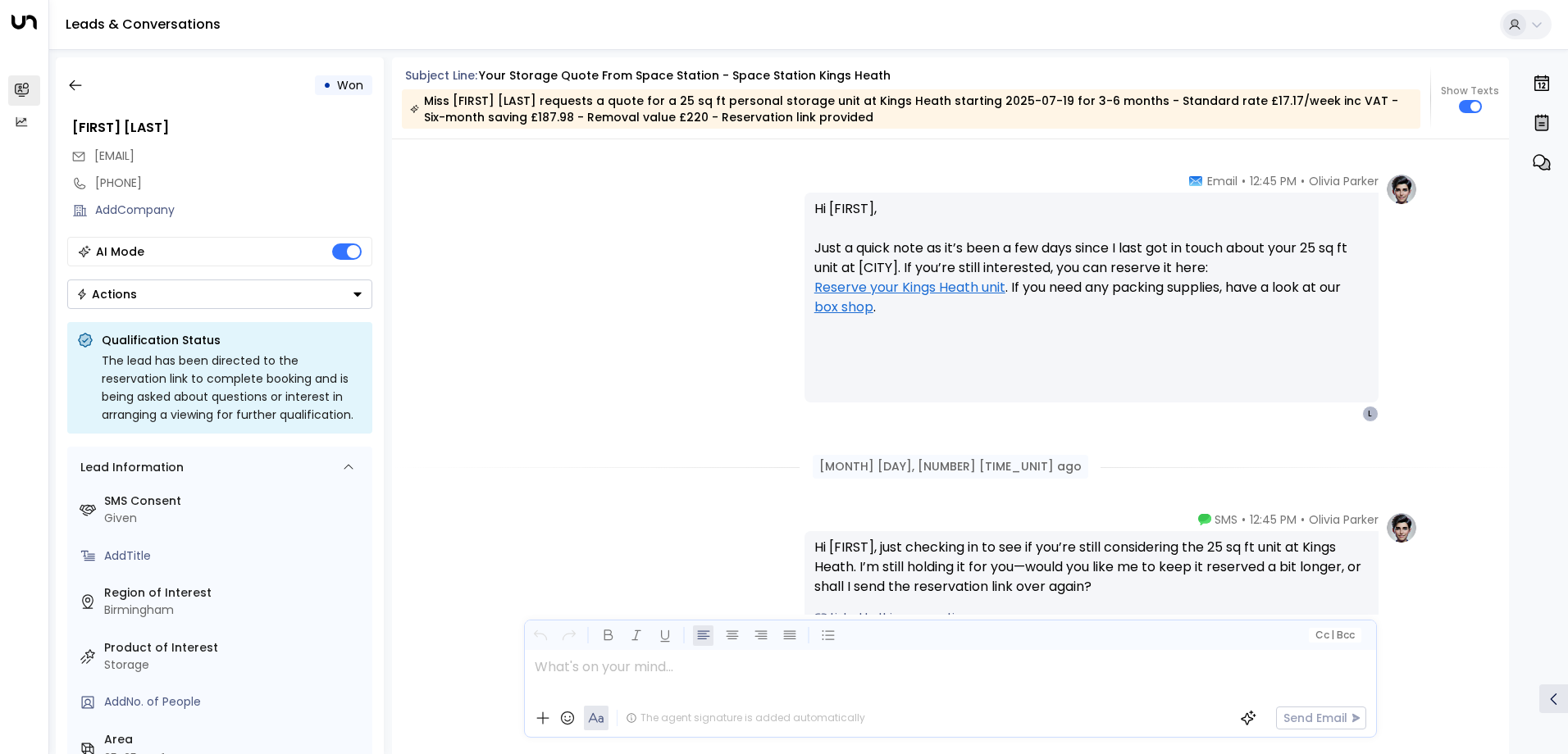 scroll, scrollTop: 1713, scrollLeft: 0, axis: vertical 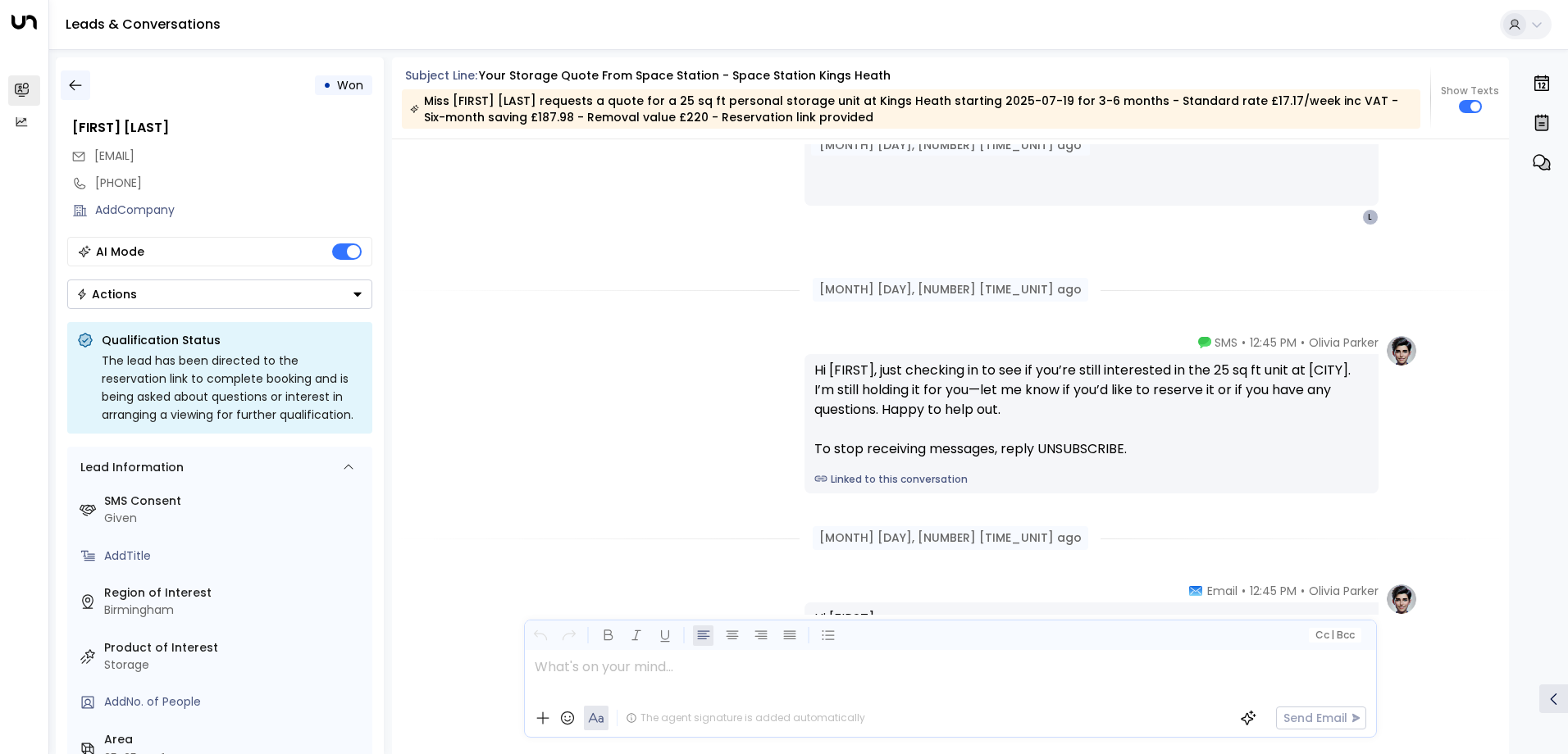 click 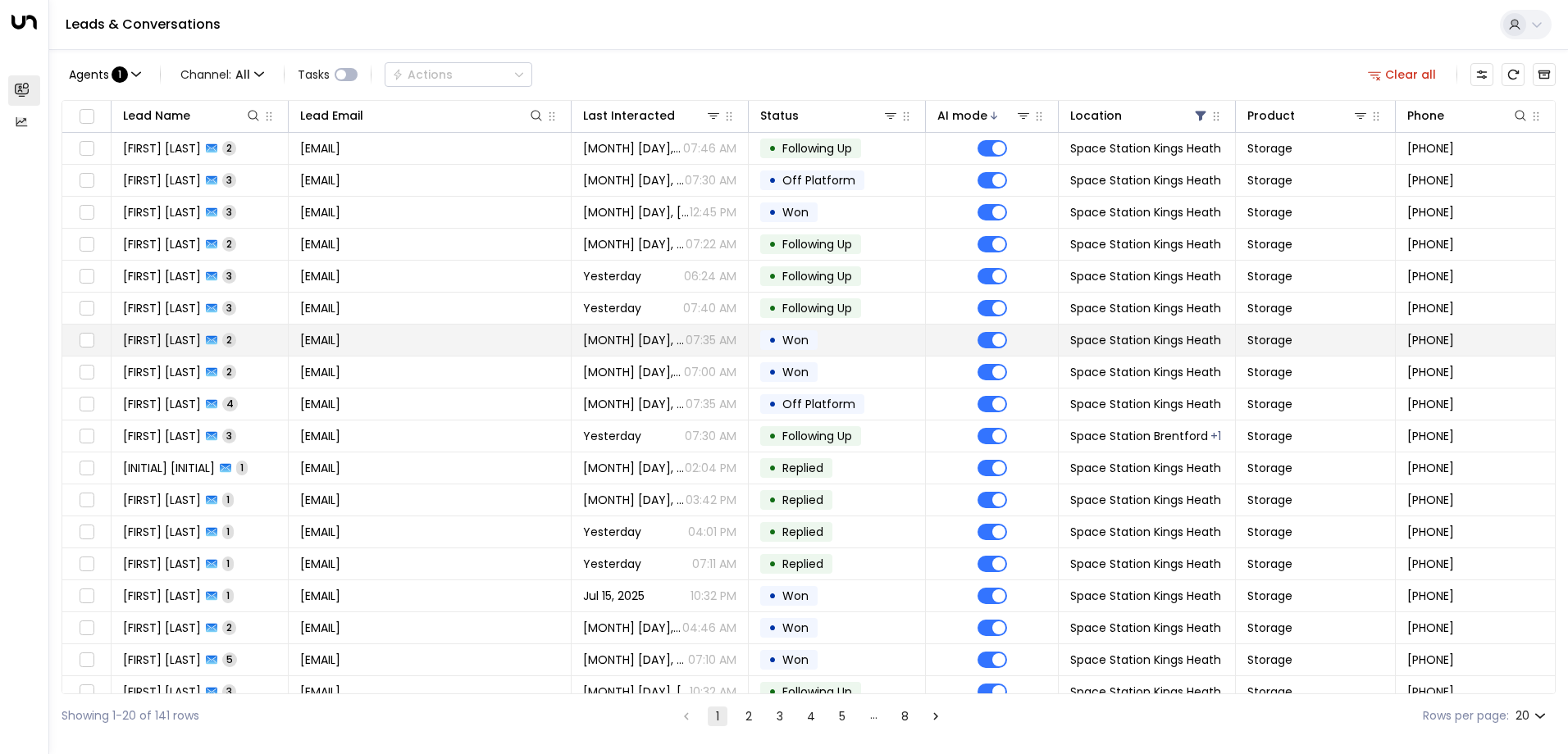 scroll, scrollTop: 79, scrollLeft: 0, axis: vertical 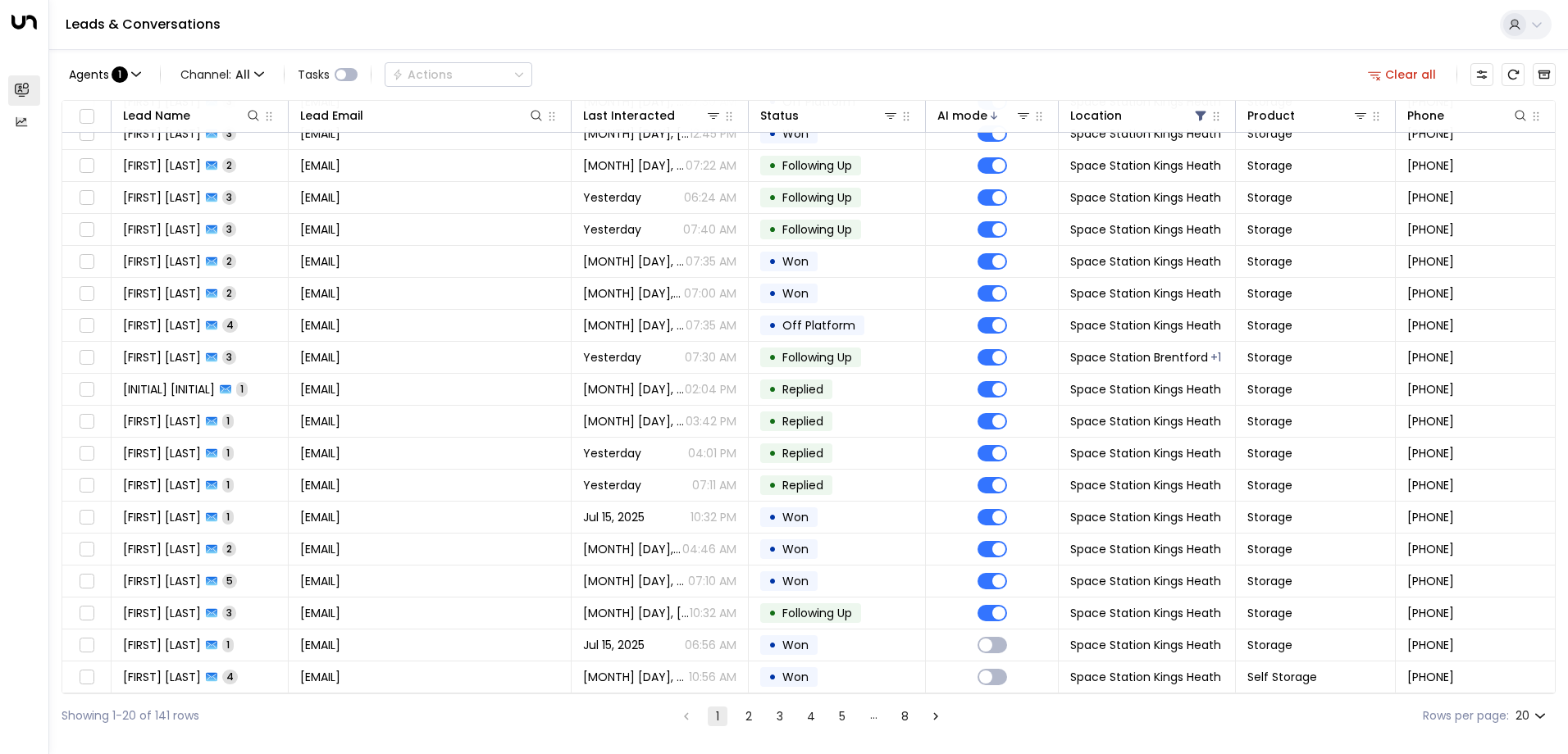 click on "Overview Leads & Conversations Leads & Conversations Analytics Analytics Leads & Conversations Agents : 1 Channel: All Tasks   Actions Clear all Lead Name Lead Email Last Interacted Status AI mode Location Product Phone [FIRST] [LAST] 2 [EMAIL] [MONTH] [DAY], [YEAR] 07:46 AM • Following Up Space Station [CITY] Storage [PHONE] [FIRST] [LAST] 3 [EMAIL] [MONTH] [DAY], [YEAR] 07:30 AM • Off Platform Space Station [CITY] Storage [PHONE] [FIRST] [LAST] 3 [EMAIL] [MONTH] [DAY], [YEAR] 12:45 PM • Won Space Station [CITY] Storage [PHONE] [FIRST] [LAST] 2 [EMAIL] [MONTH] [DAY], [YEAR] 07:22 AM • Following Up Space Station [CITY] Storage [PHONE] [FIRST] [LAST] 3 [EMAIL] Yesterday 06:24 AM • Following Up Space Station [CITY] Storage [PHONE] [FIRST] [LAST] 3 [EMAIL] Yesterday 07:40 AM • Following Up Space Station [CITY] Storage [PHONE] [FIRST] [LAST] 2 [EMAIL] [MONTH] [DAY], [YEAR] • 2" at bounding box center [784, 369] 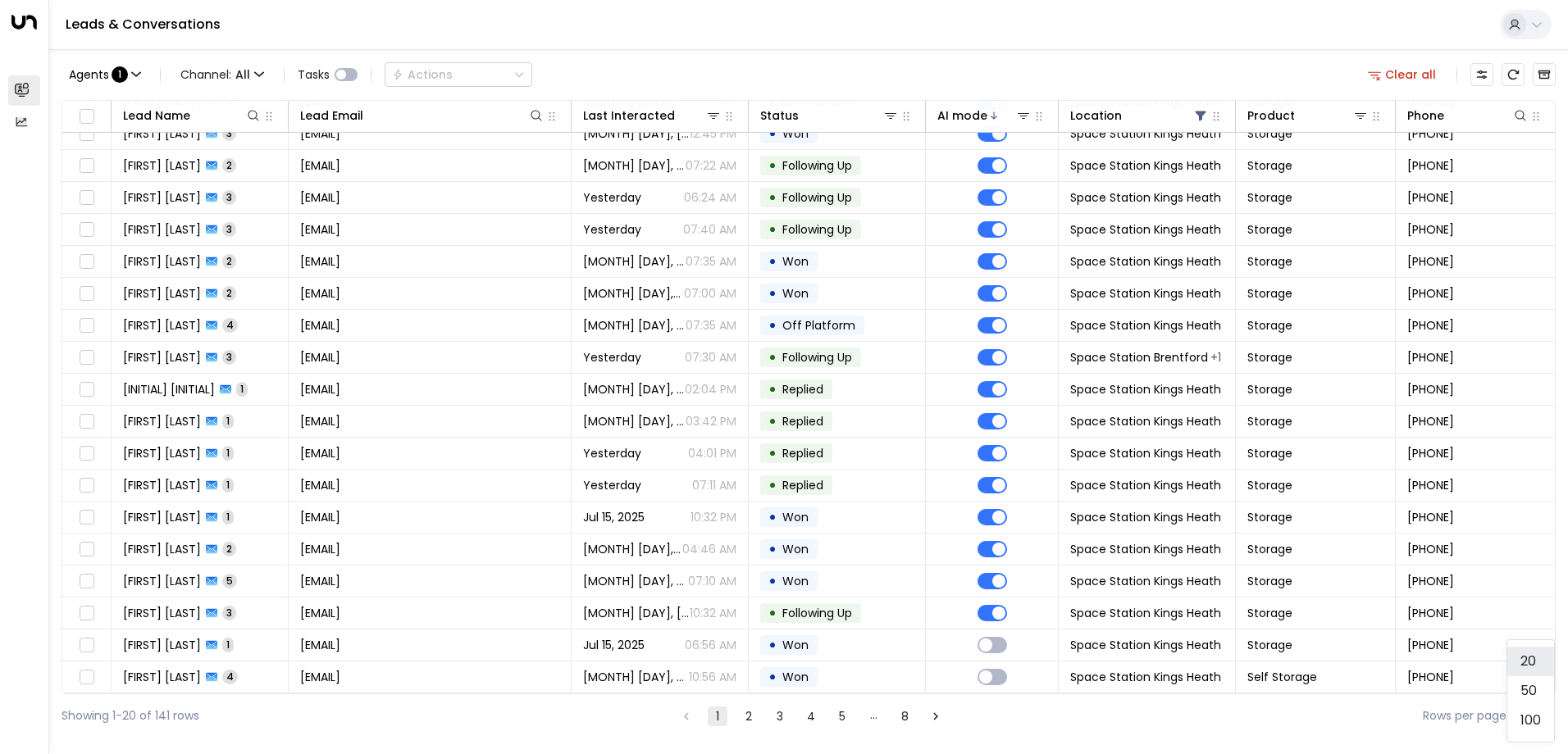 click on "100" at bounding box center [1530, 720] 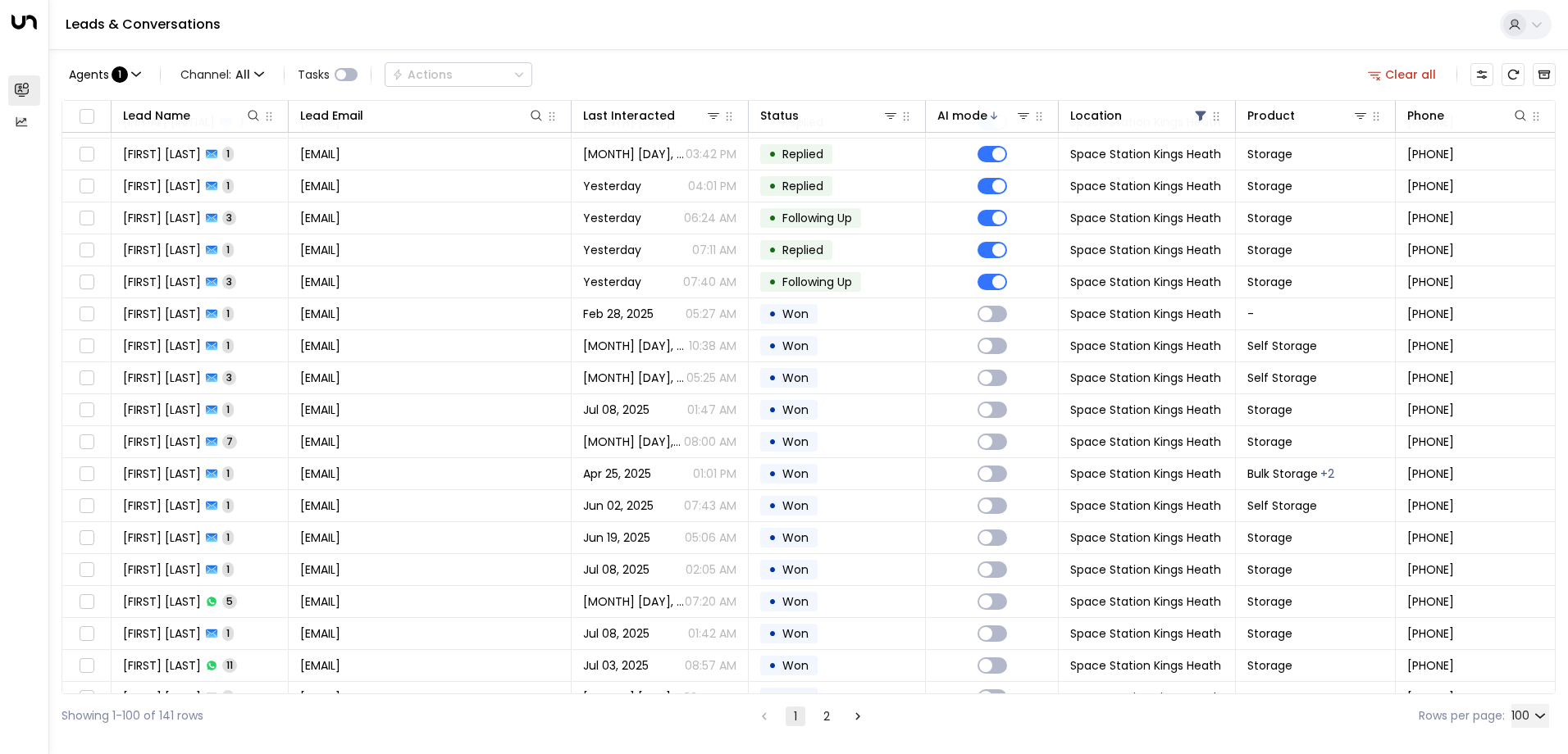 scroll, scrollTop: 0, scrollLeft: 0, axis: both 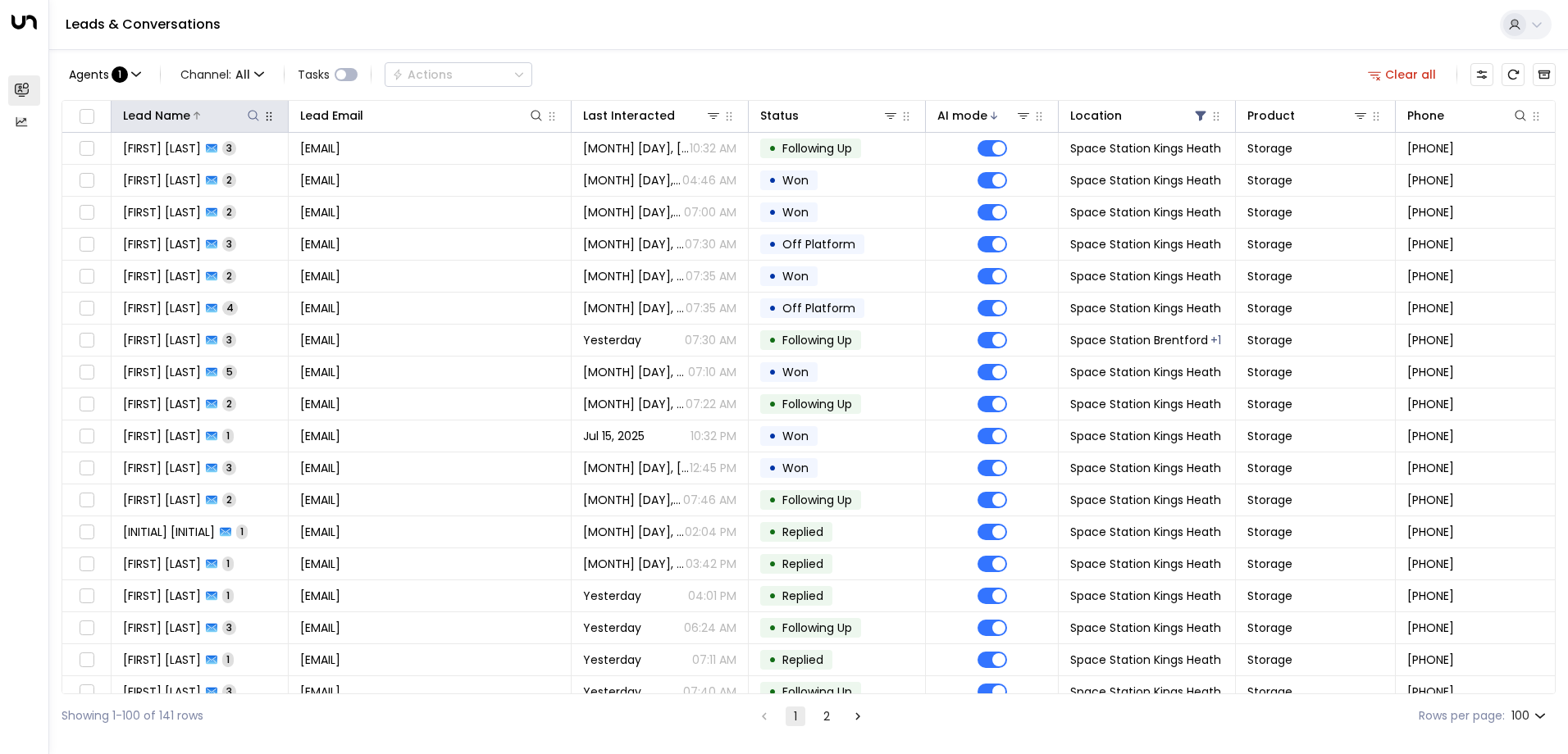 click 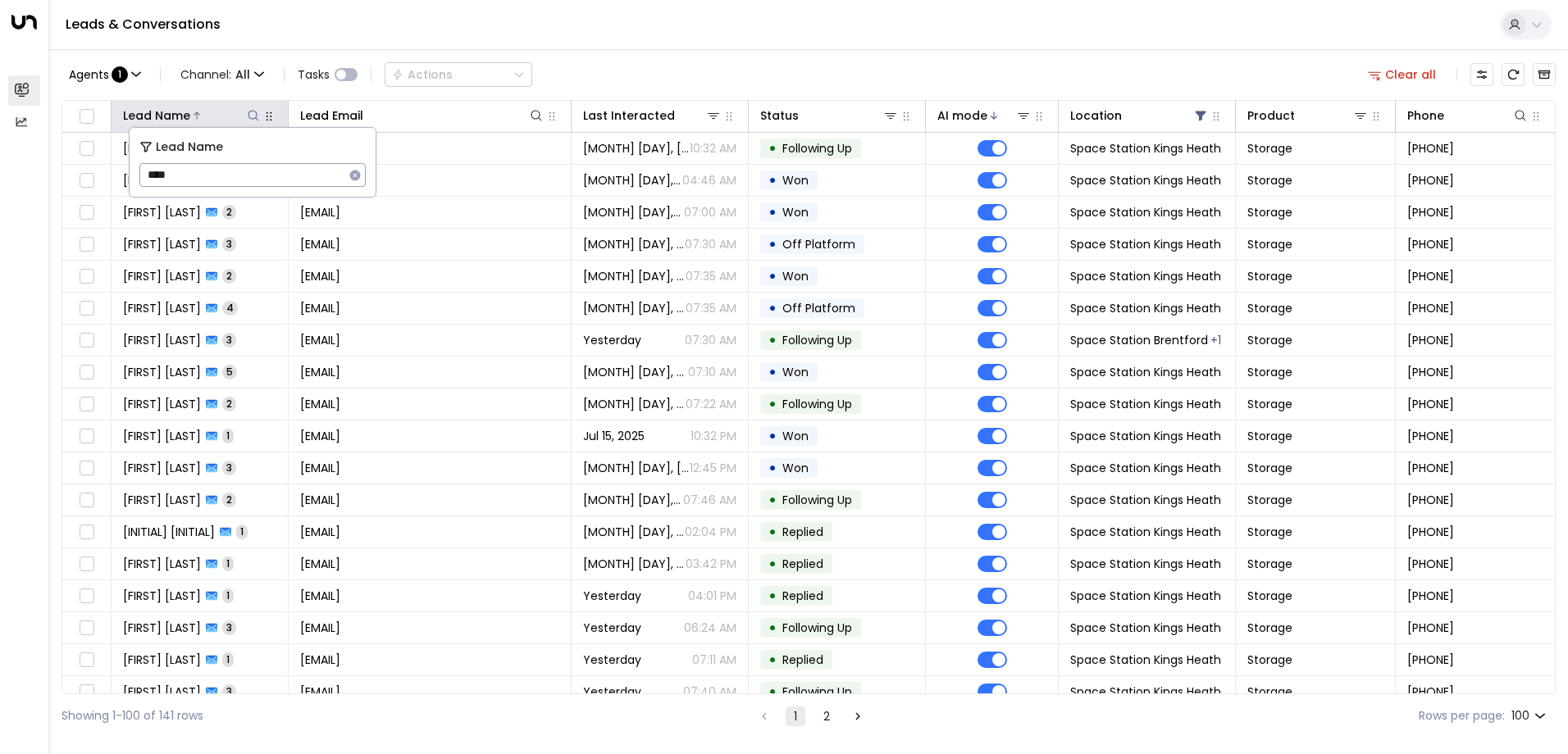 type on "****" 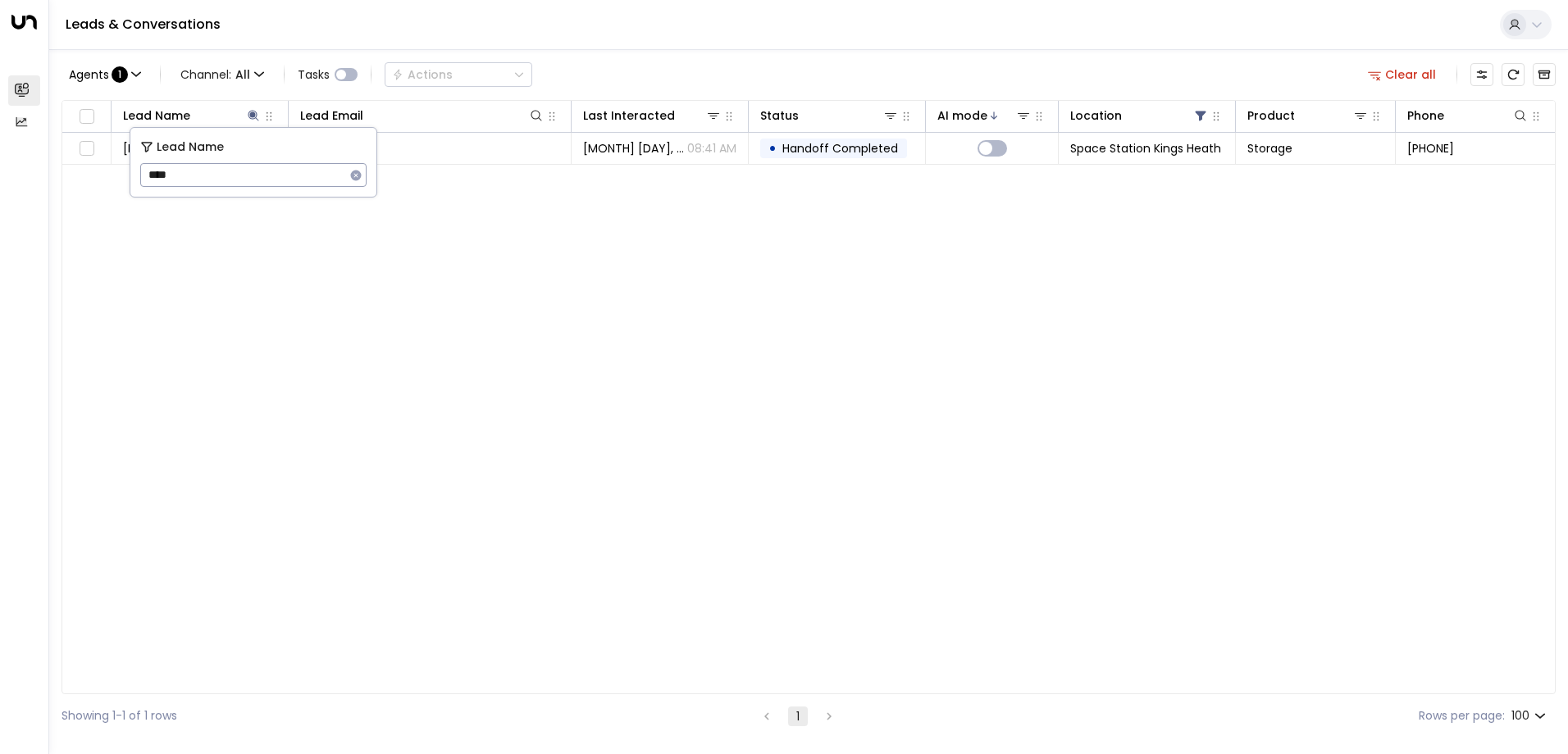 drag, startPoint x: 436, startPoint y: 251, endPoint x: 450, endPoint y: 184, distance: 68.44706 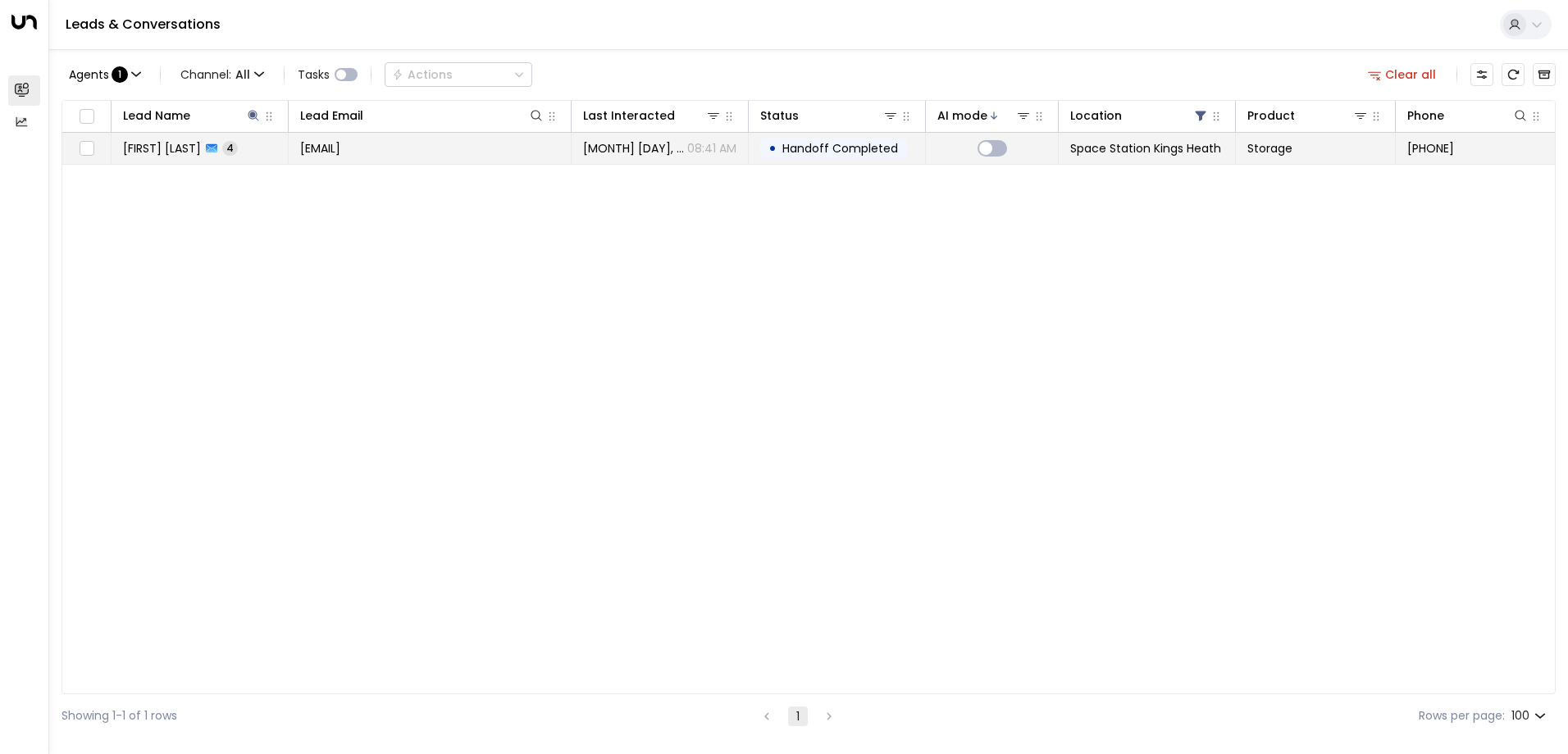 click on "[EMAIL]" at bounding box center (320, 148) 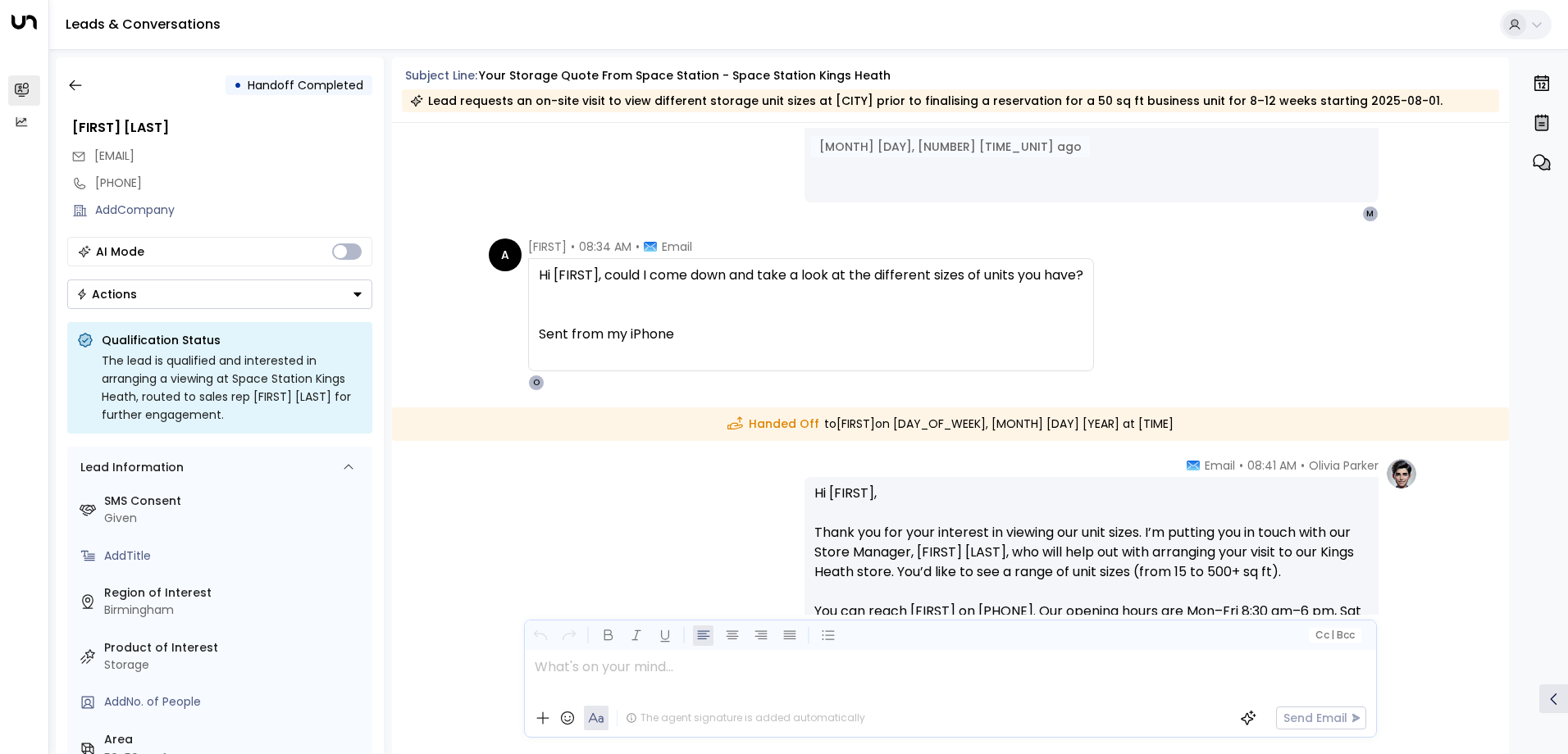 scroll, scrollTop: 1660, scrollLeft: 0, axis: vertical 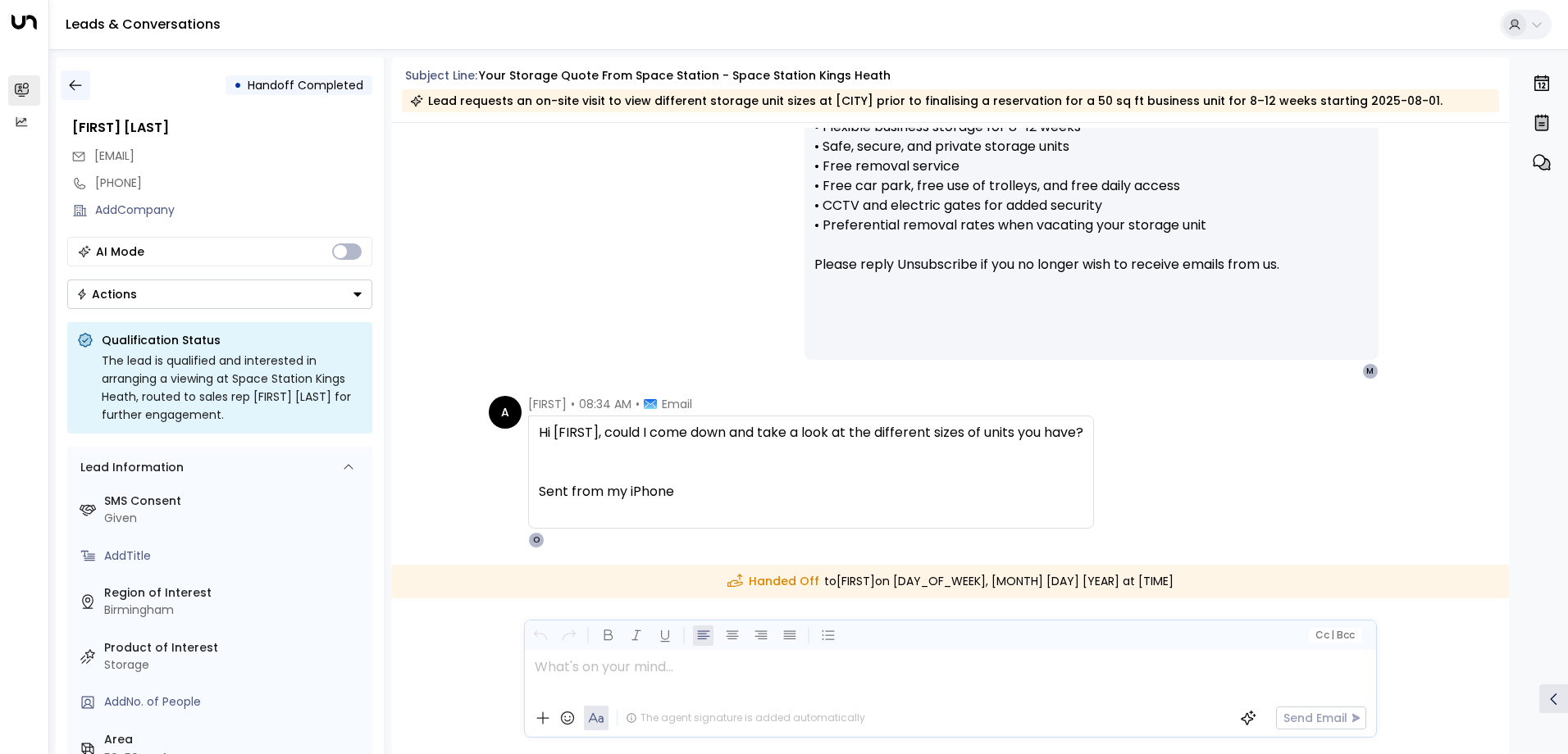 click at bounding box center [75, 85] 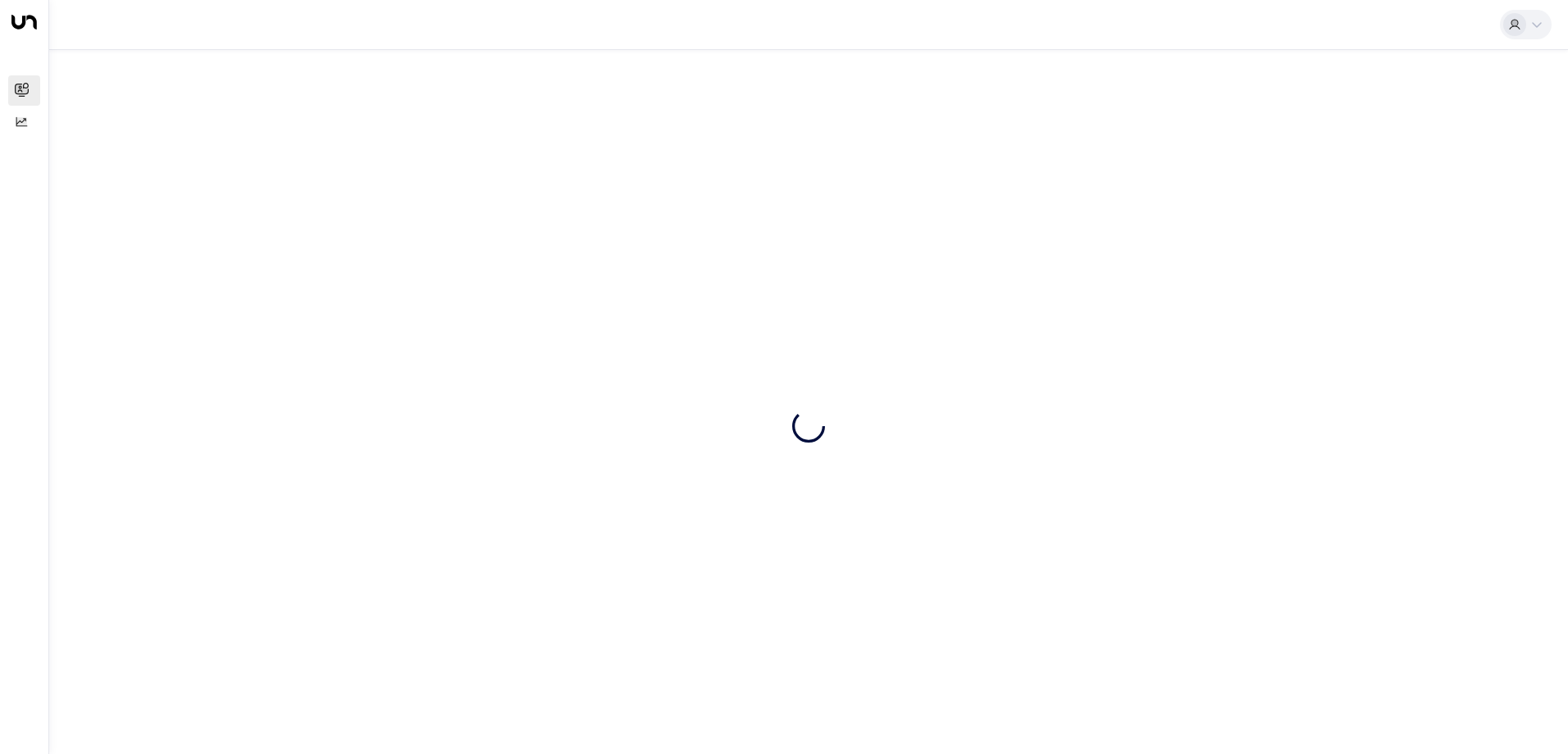 scroll, scrollTop: 0, scrollLeft: 0, axis: both 